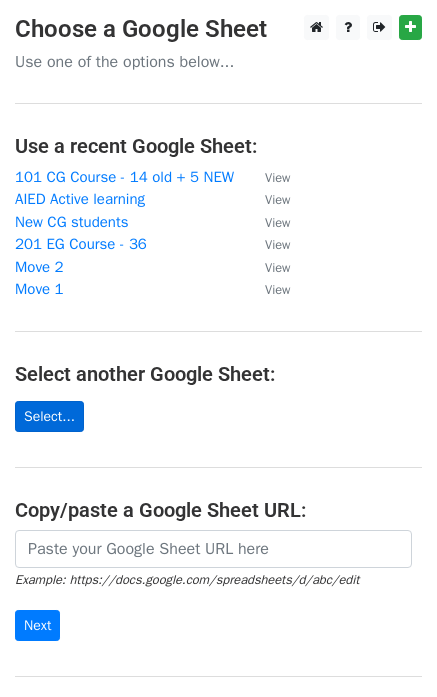 scroll, scrollTop: 0, scrollLeft: 0, axis: both 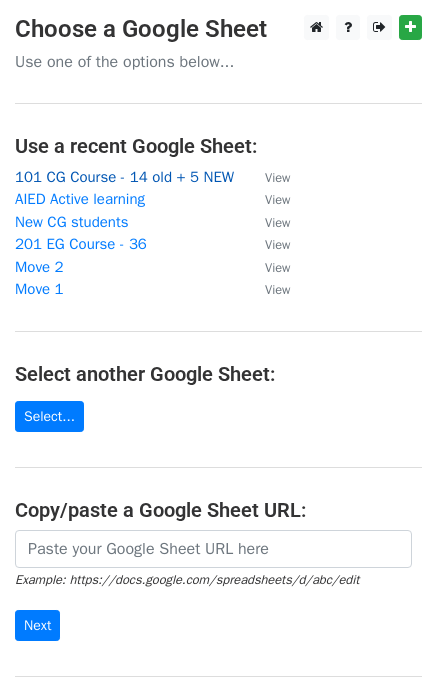 click on "101 CG Course - 14 old + 5 NEW" at bounding box center [124, 177] 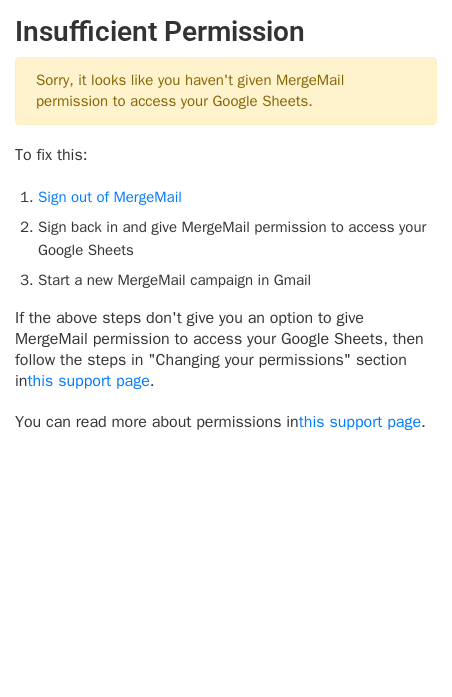 scroll, scrollTop: 0, scrollLeft: 0, axis: both 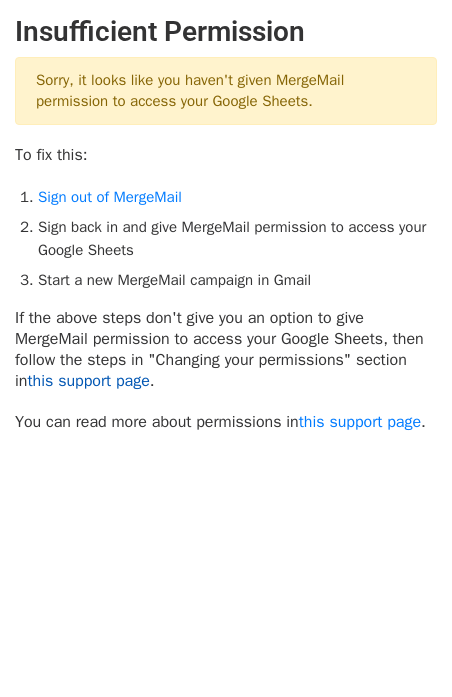 click on "this support page" at bounding box center [88, 381] 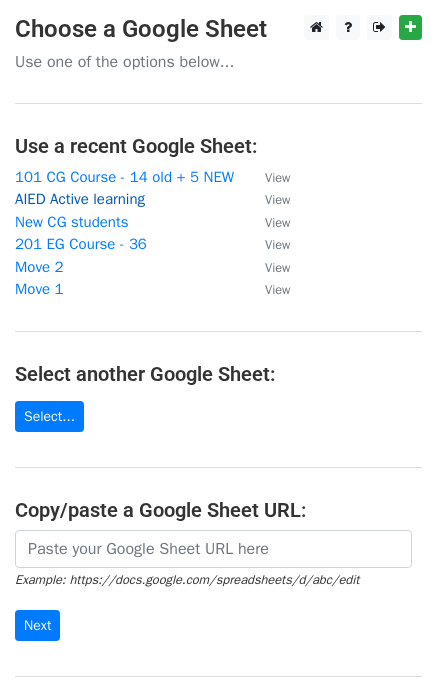 scroll, scrollTop: 0, scrollLeft: 0, axis: both 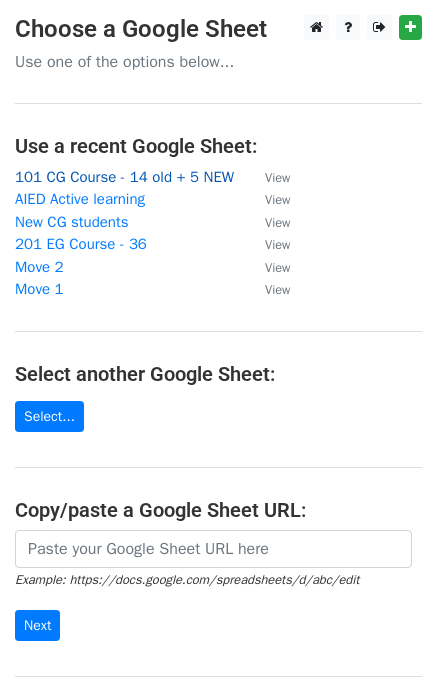 click on "101 CG Course - 14 old + 5 NEW" at bounding box center [124, 177] 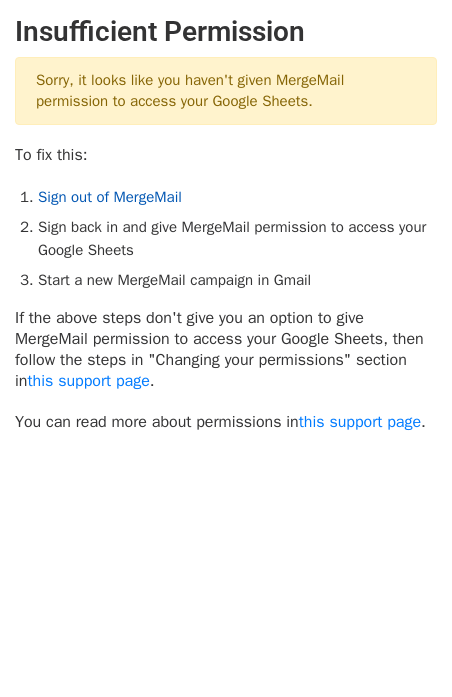 scroll, scrollTop: 0, scrollLeft: 0, axis: both 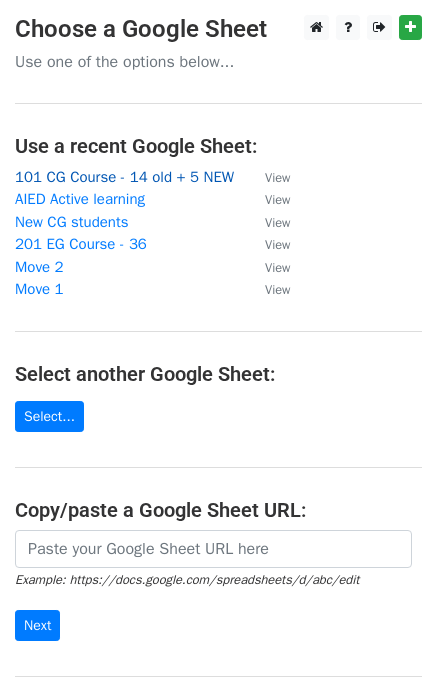 click on "101 CG Course - 14 old + 5 NEW" at bounding box center [124, 177] 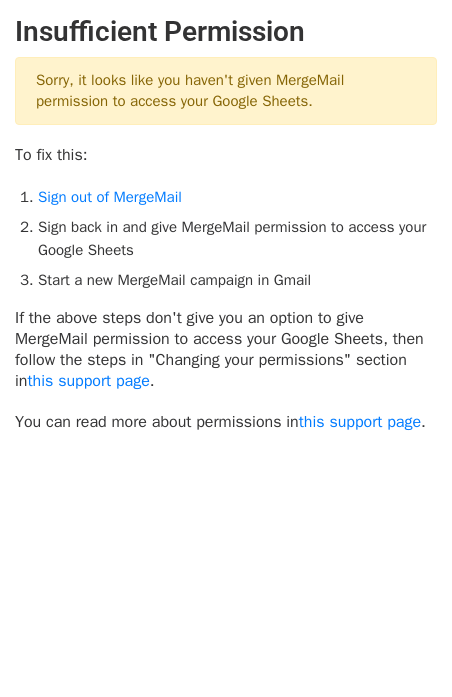 scroll, scrollTop: 0, scrollLeft: 0, axis: both 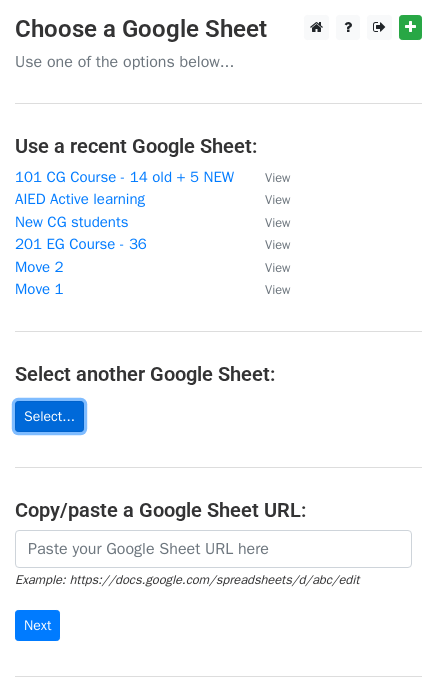click on "Select..." at bounding box center (49, 416) 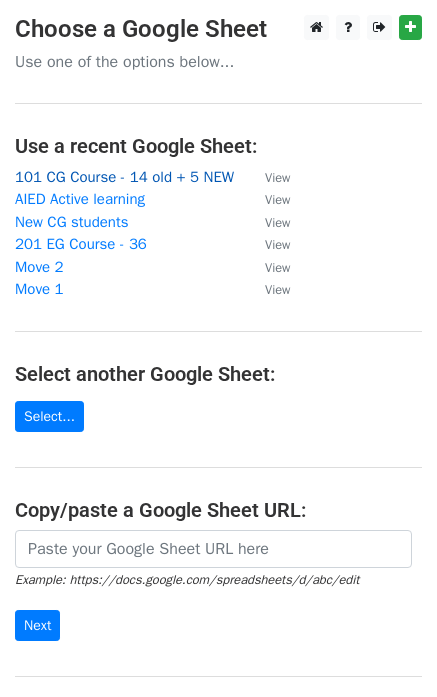 scroll, scrollTop: 0, scrollLeft: 0, axis: both 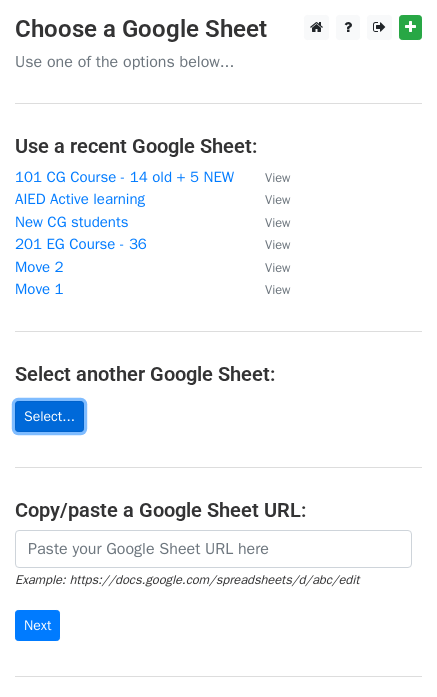 click on "Select..." at bounding box center (49, 416) 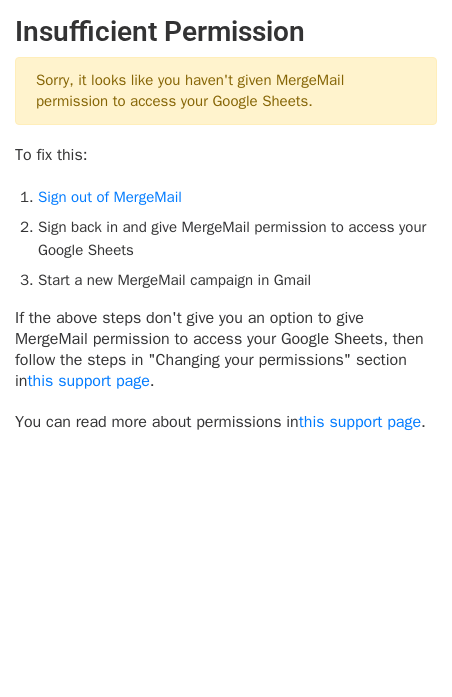 scroll, scrollTop: 0, scrollLeft: 0, axis: both 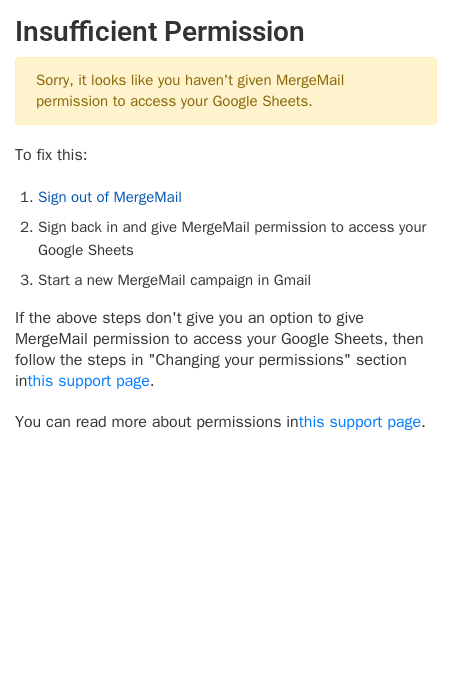 click on "Sign out of MergeMail" at bounding box center (110, 197) 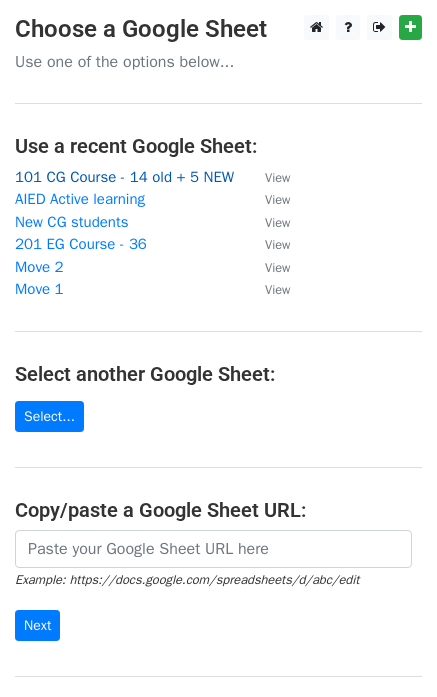 scroll, scrollTop: 0, scrollLeft: 0, axis: both 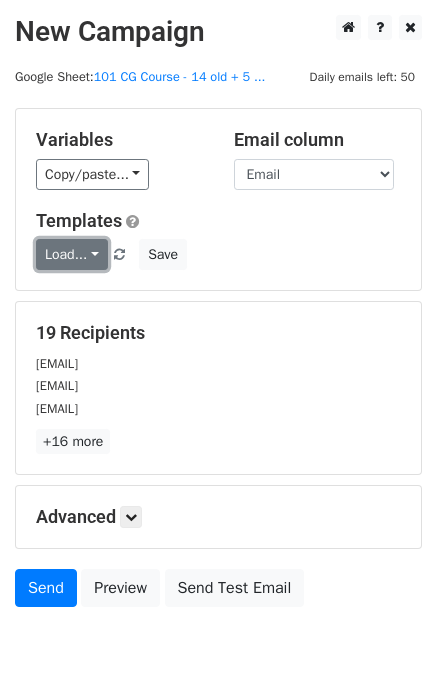 click on "Load..." at bounding box center (72, 254) 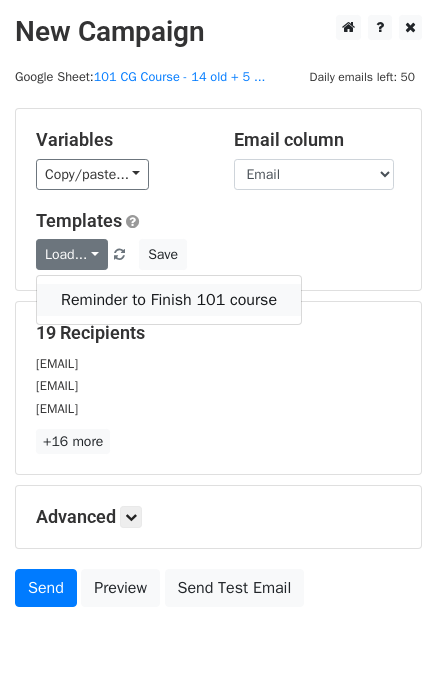 click on "Reminder to Finish 101 course" at bounding box center (169, 300) 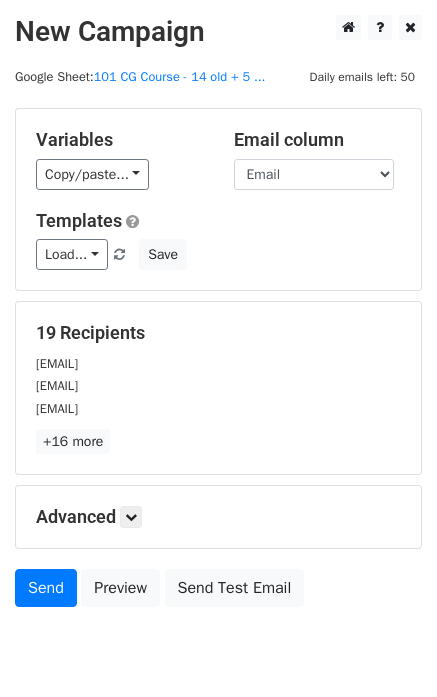 scroll, scrollTop: 78, scrollLeft: 0, axis: vertical 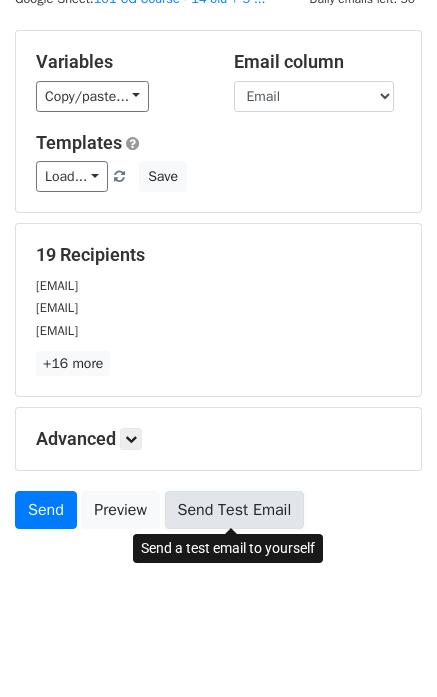 click on "Send Test Email" at bounding box center [235, 510] 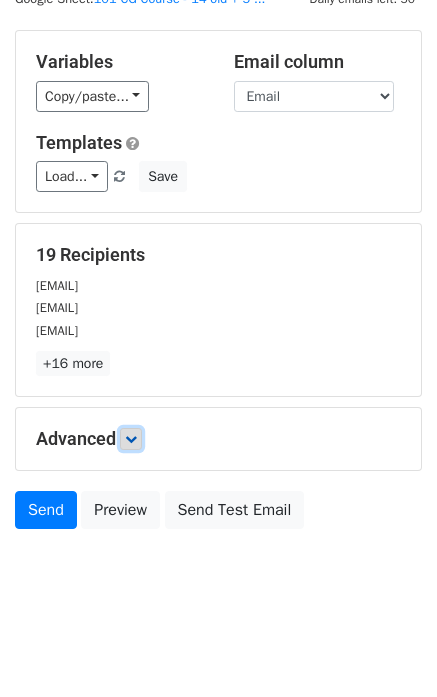 click at bounding box center [131, 439] 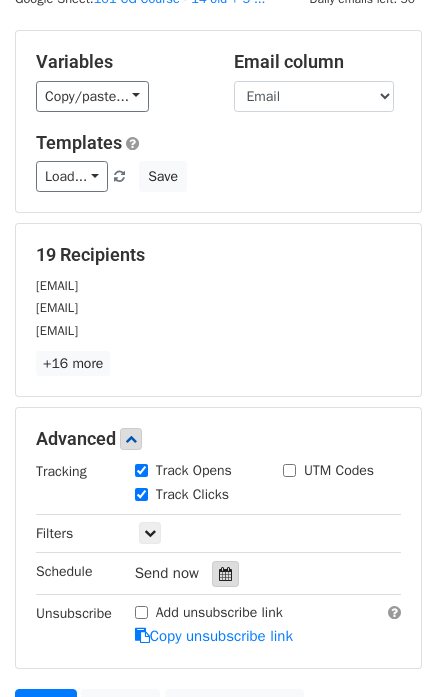 click at bounding box center (225, 574) 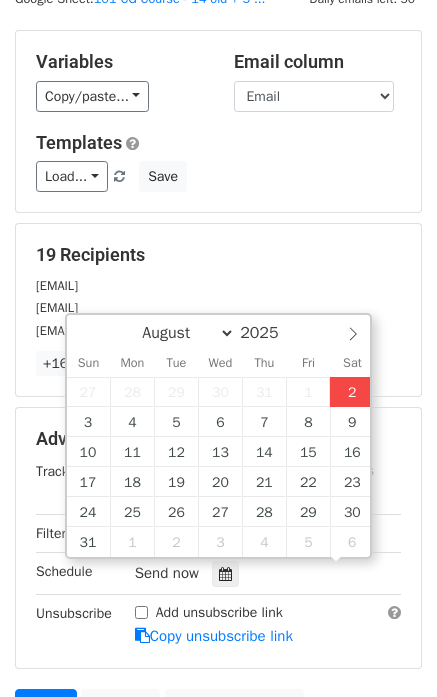scroll, scrollTop: 0, scrollLeft: 0, axis: both 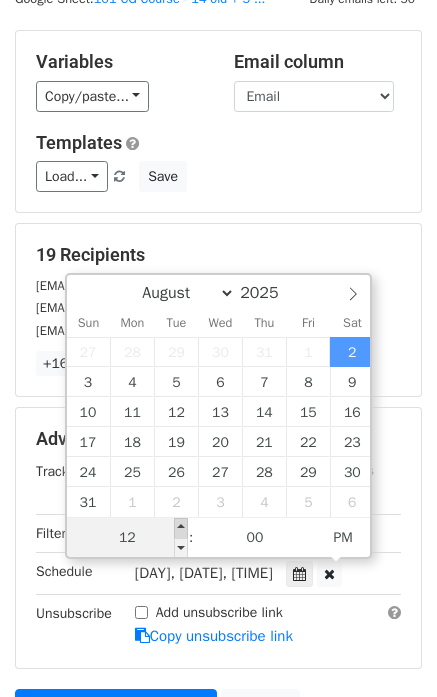 type on "[DATE] [TIME]" 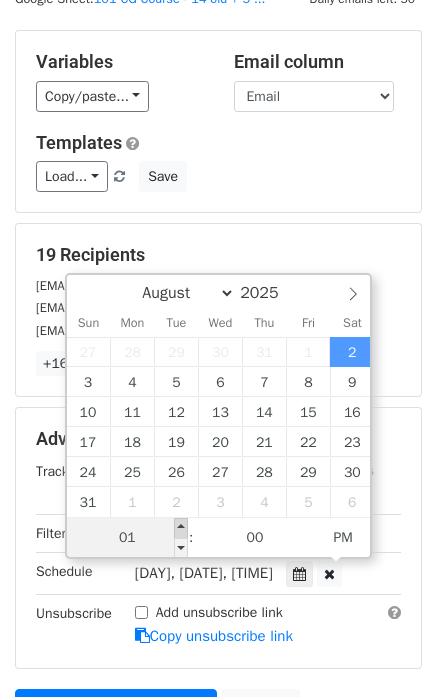 click at bounding box center [181, 528] 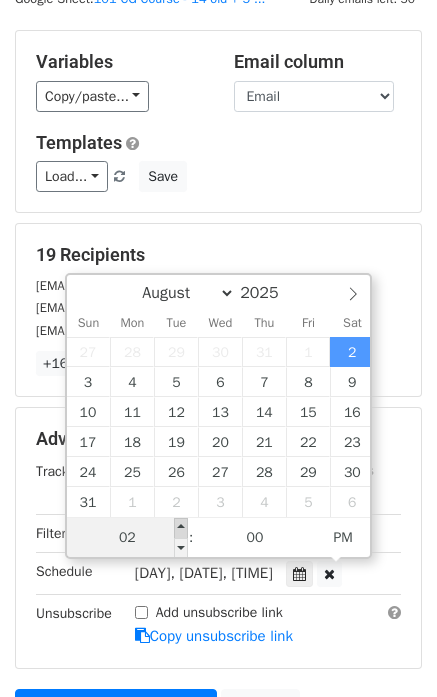 click at bounding box center (181, 528) 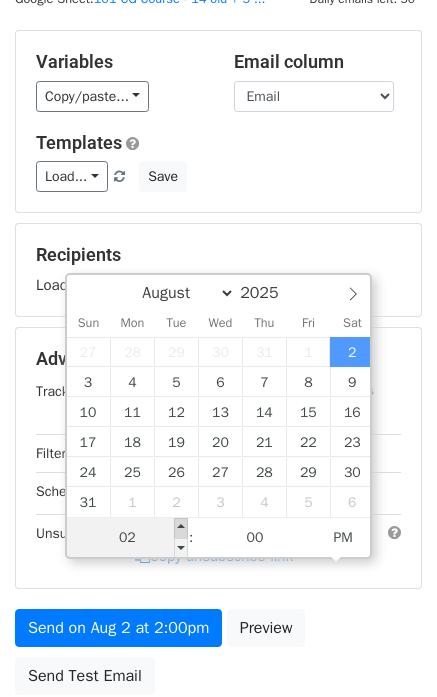 type on "[DATE] [TIME]" 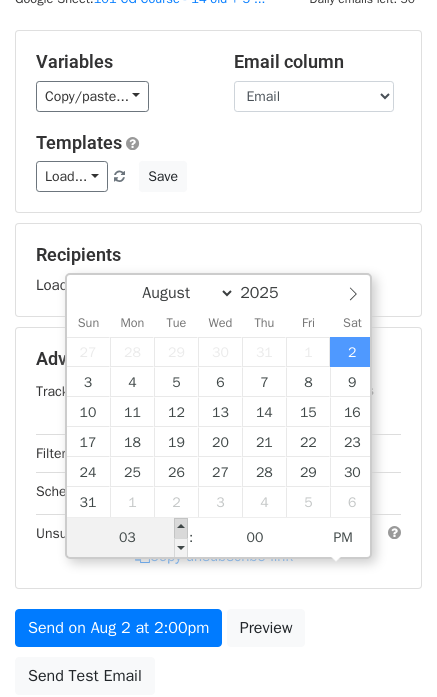 click at bounding box center [181, 528] 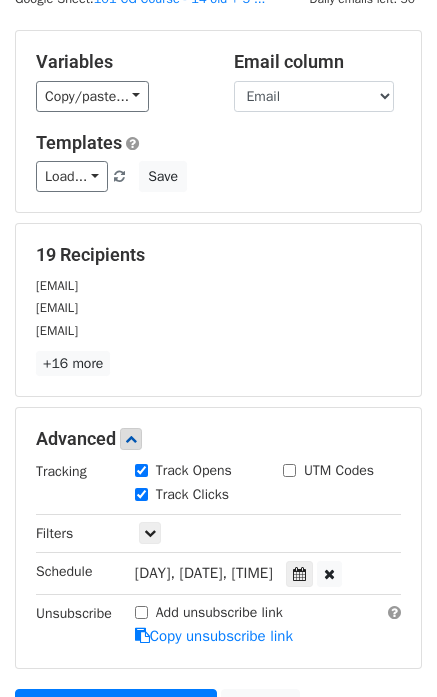 click on "[EMAIL]" at bounding box center [218, 285] 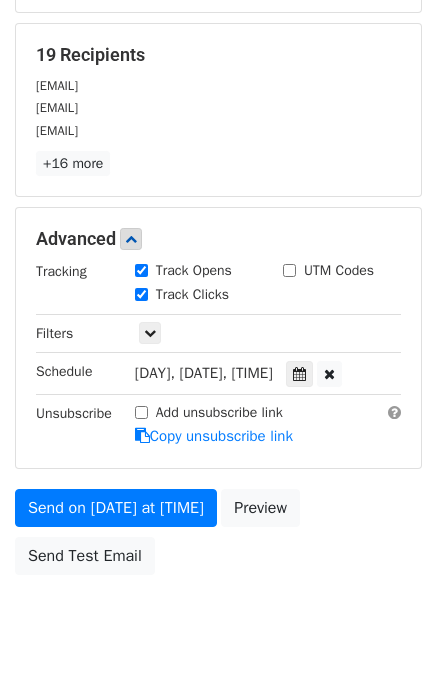 click on "New Campaign
Daily emails left: 50
Google Sheet:
101 CG Course - 14 old + 5 ...
Variables
Copy/paste...
{{Email }}
{{Name}}
Email column
Email
Name
Templates
Load...
Reminder to Finish 101 course
Save
19 Recipients
[EMAIL]
[EMAIL]
[EMAIL]
+16 more
19 Recipients
×
[EMAIL]
[EMAIL]
[EMAIL]
[EMAIL]
[EMAIL]
[EMAIL]
[EMAIL]
[EMAIL]
[EMAIL]
[EMAIL]
[EMAIL]
[EMAIL]
[EMAIL]
[EMAIL]
[EMAIL]
[EMAIL]
[EMAIL]" at bounding box center [218, 201] 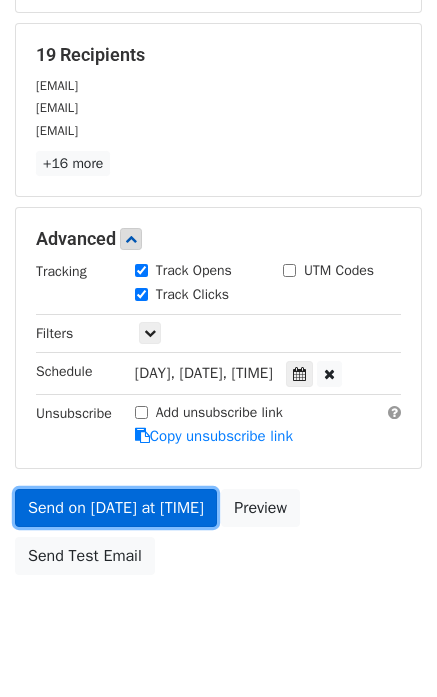 click on "Send on [DATE] at [TIME]" at bounding box center [116, 508] 